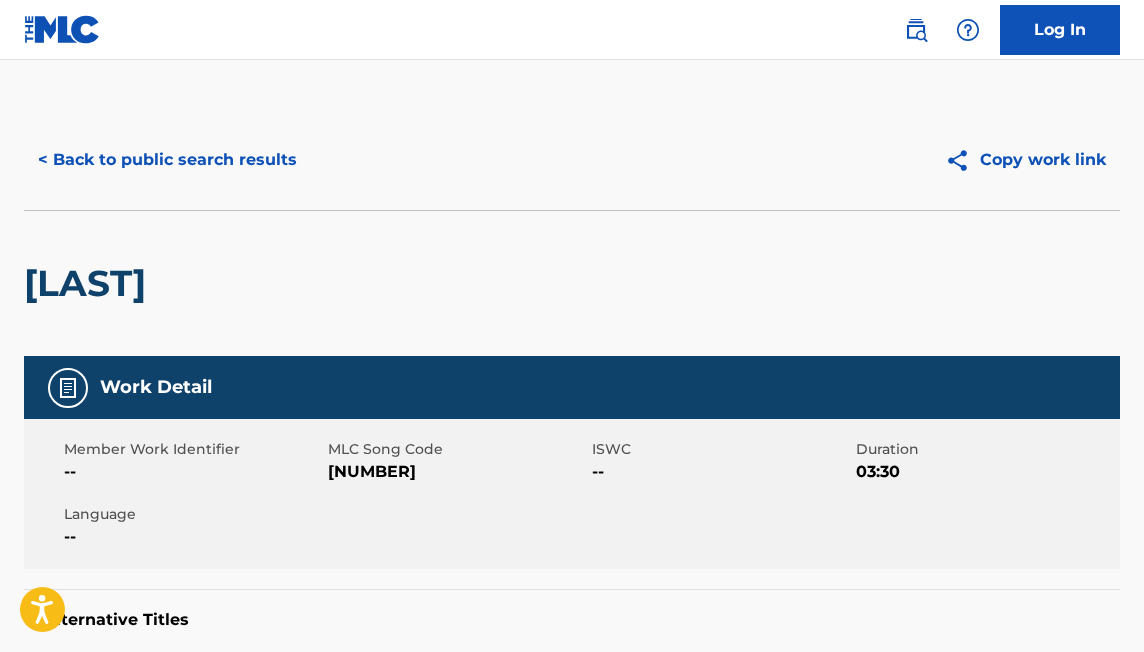 scroll, scrollTop: 0, scrollLeft: 0, axis: both 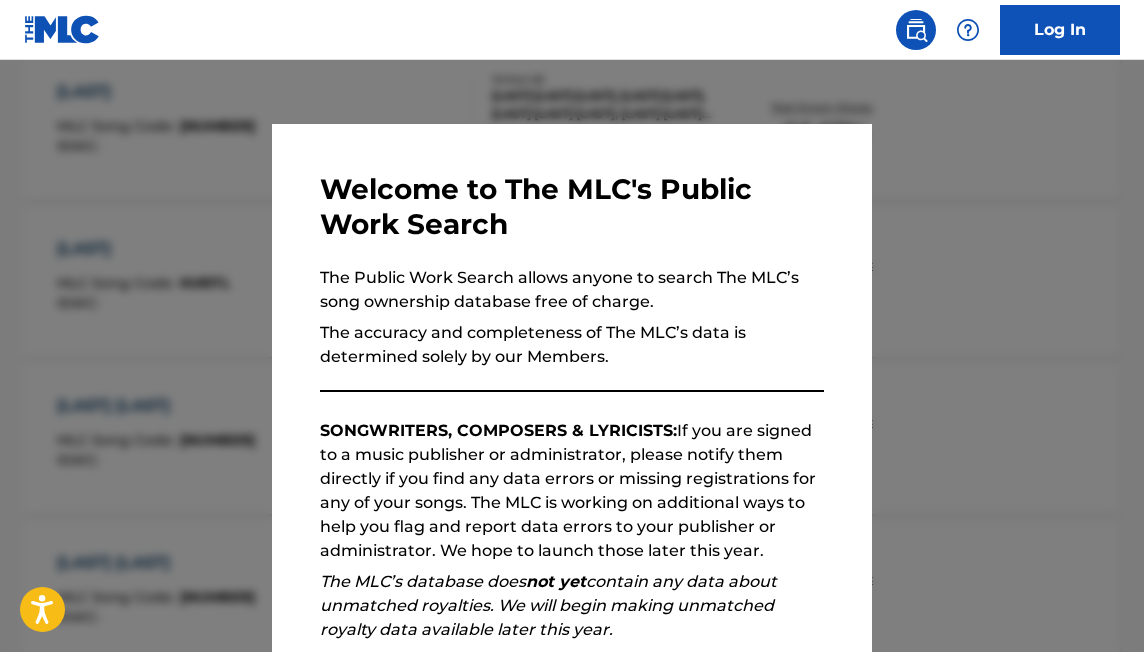click at bounding box center [572, 386] 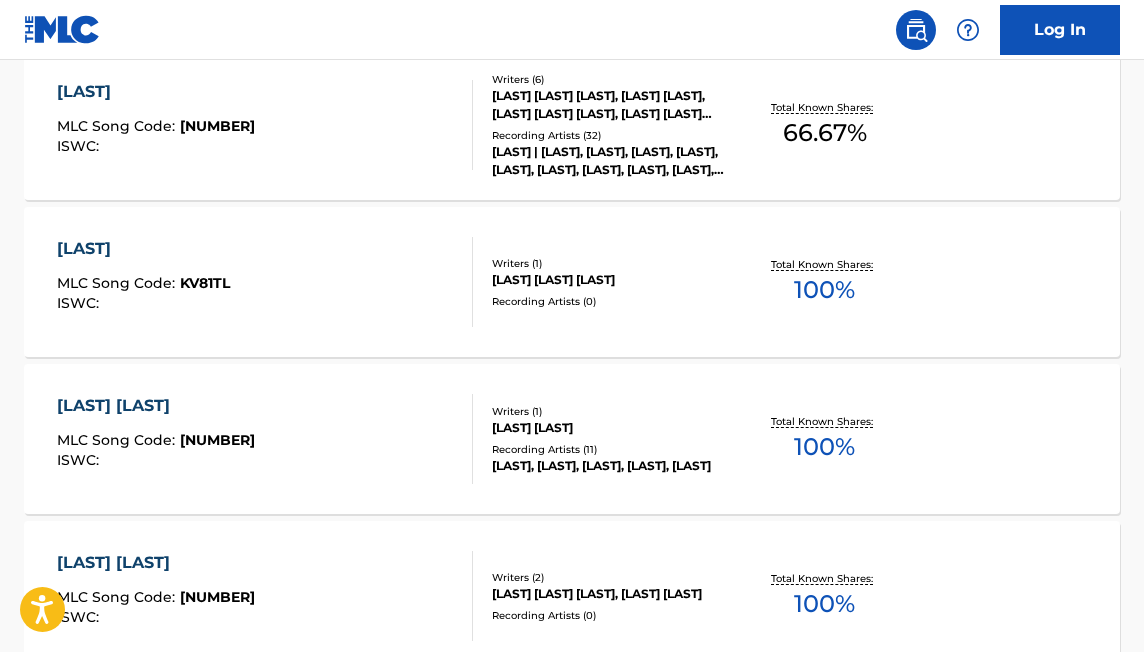 scroll, scrollTop: 0, scrollLeft: 0, axis: both 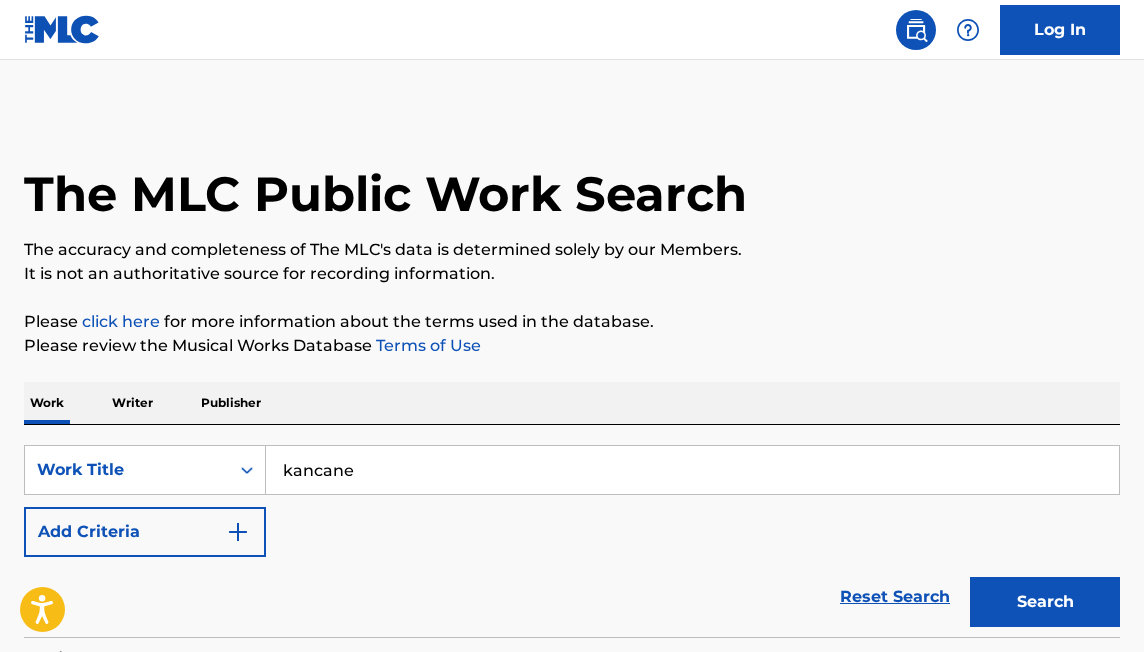 click on "Writer" at bounding box center [132, 403] 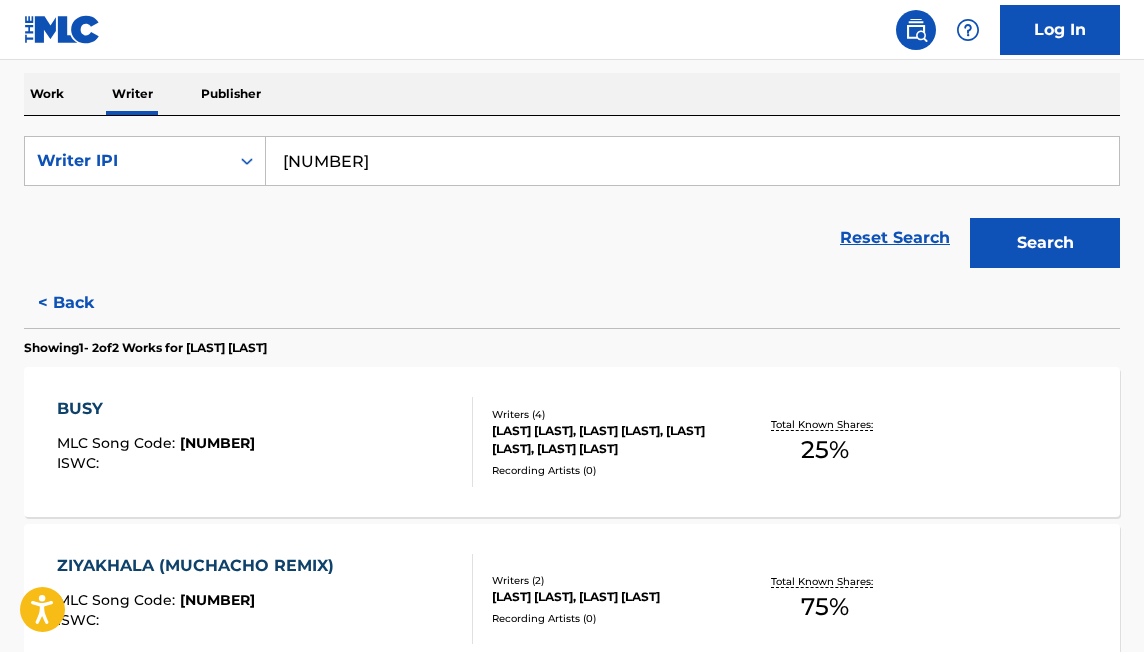 scroll, scrollTop: 338, scrollLeft: 0, axis: vertical 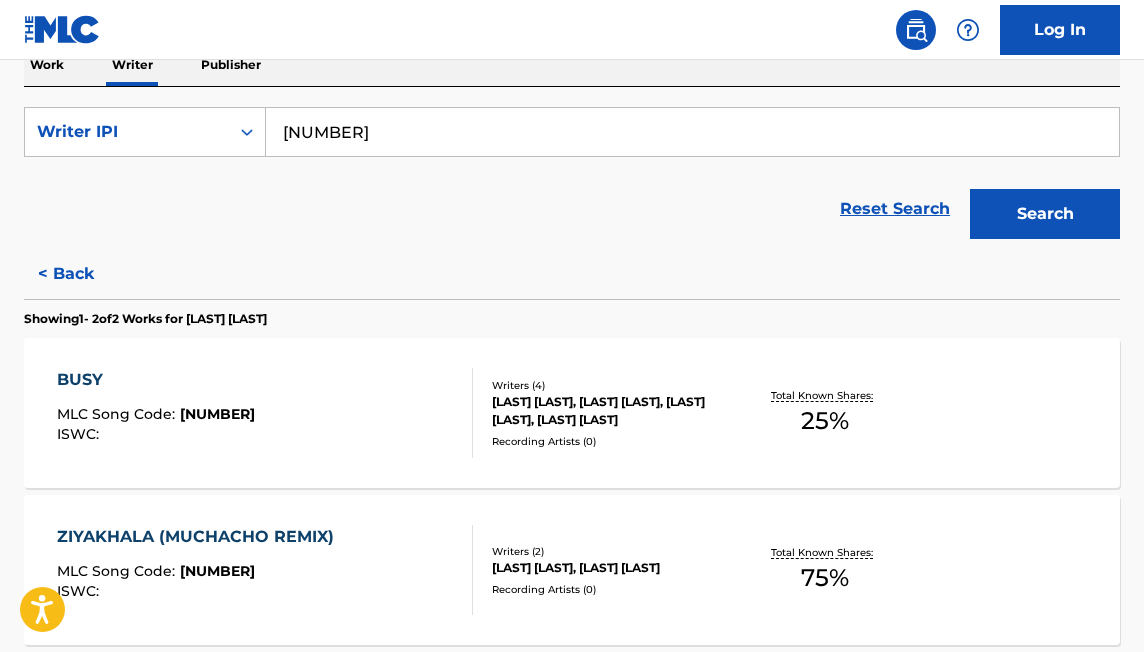click on "Work" at bounding box center [47, 65] 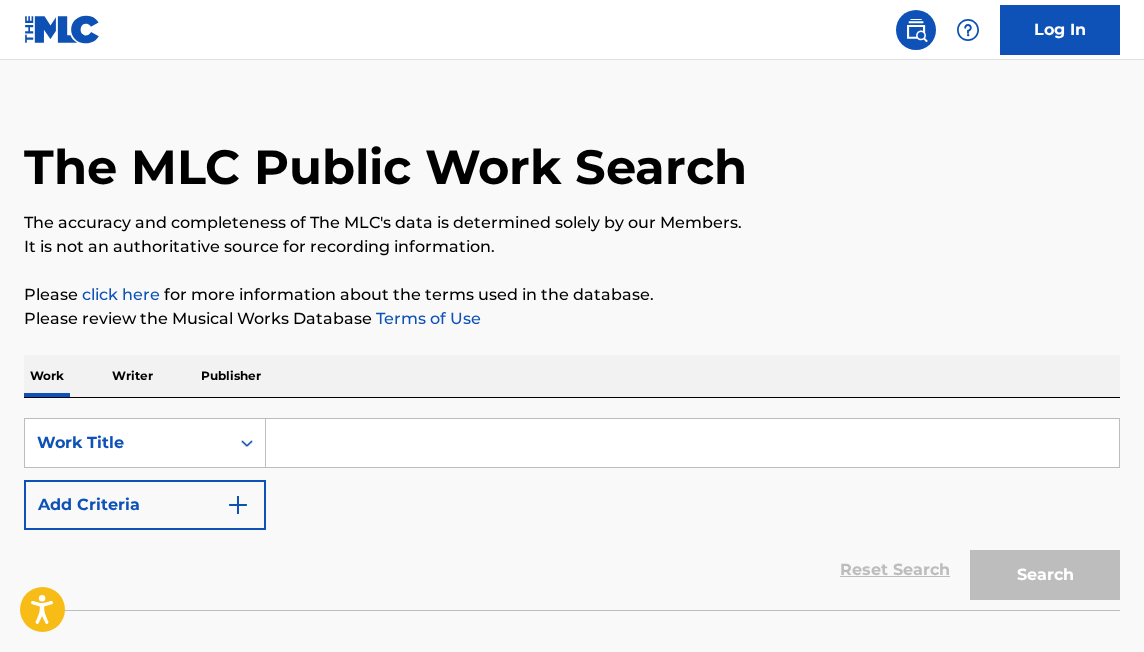 scroll, scrollTop: 154, scrollLeft: 0, axis: vertical 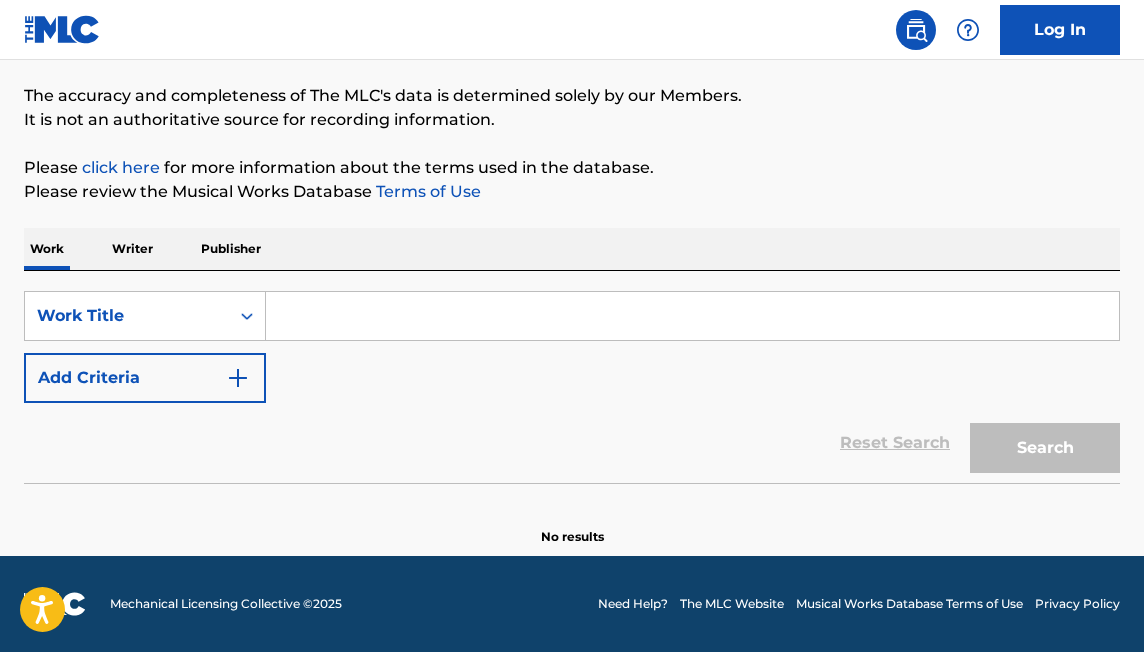 click at bounding box center (692, 316) 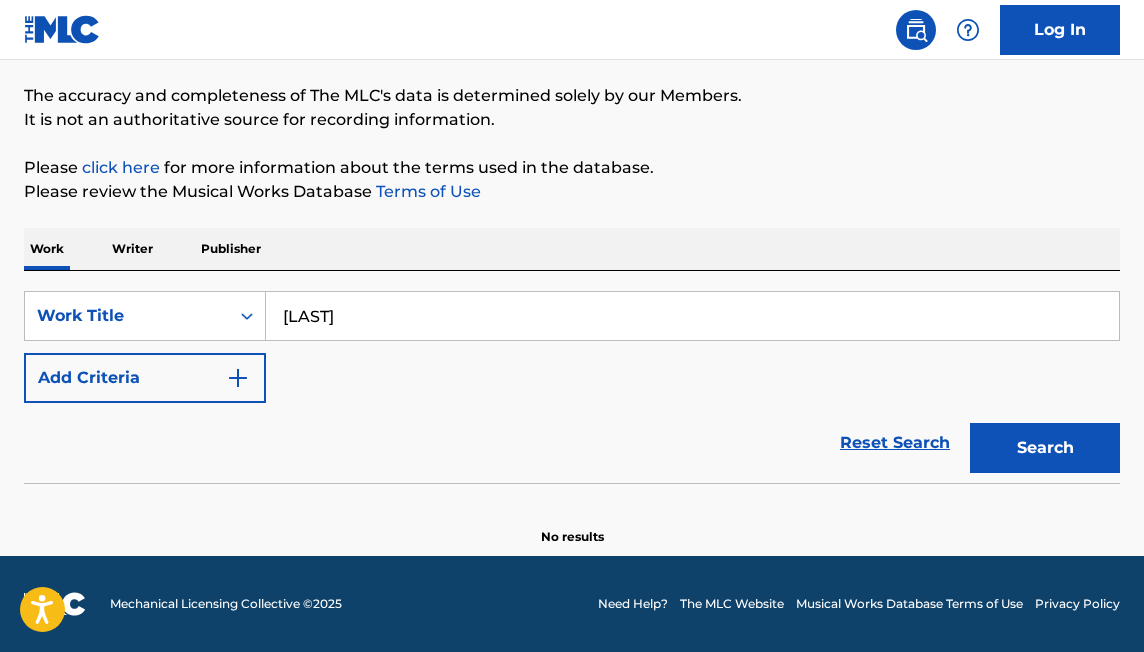 type on "[LAST]" 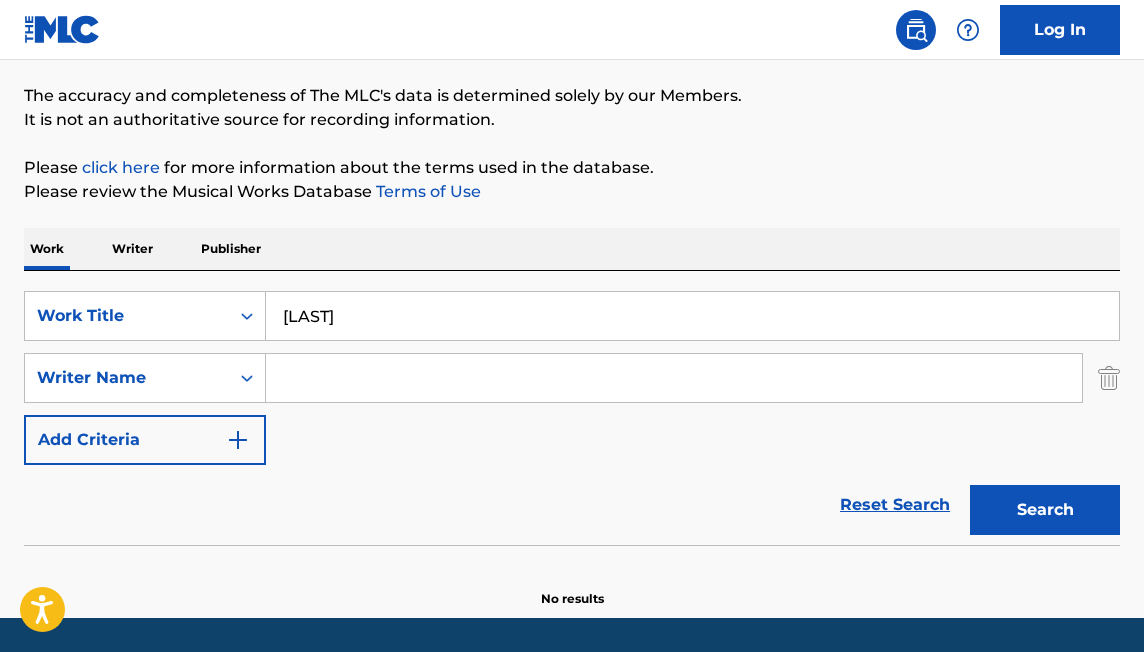 click at bounding box center (674, 378) 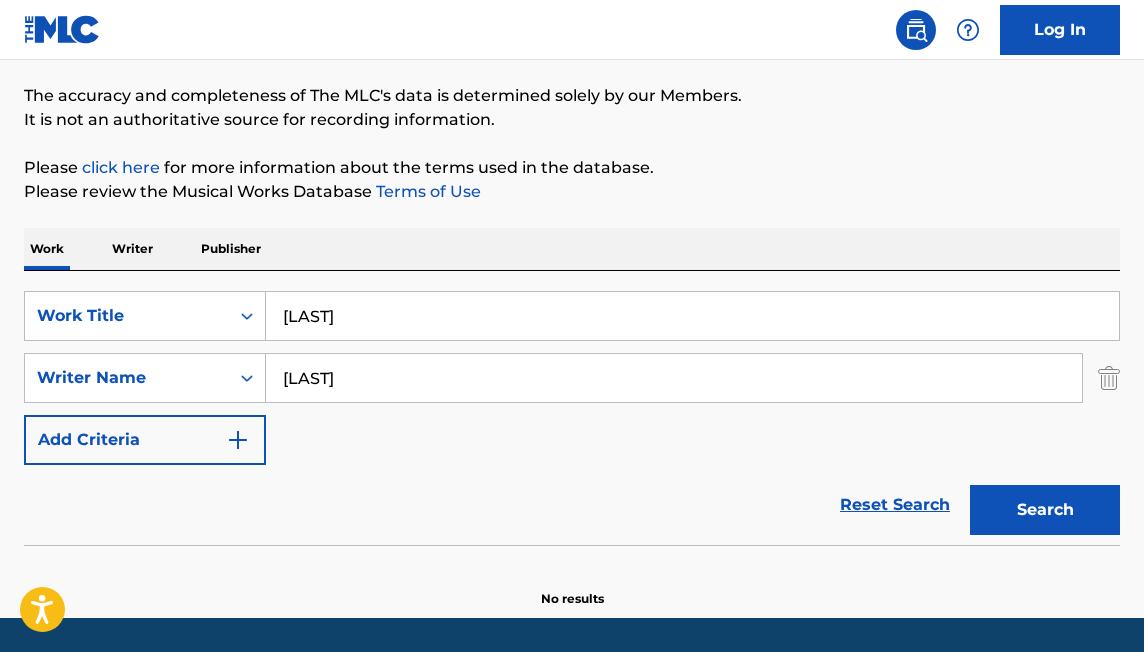 type on "[LAST]" 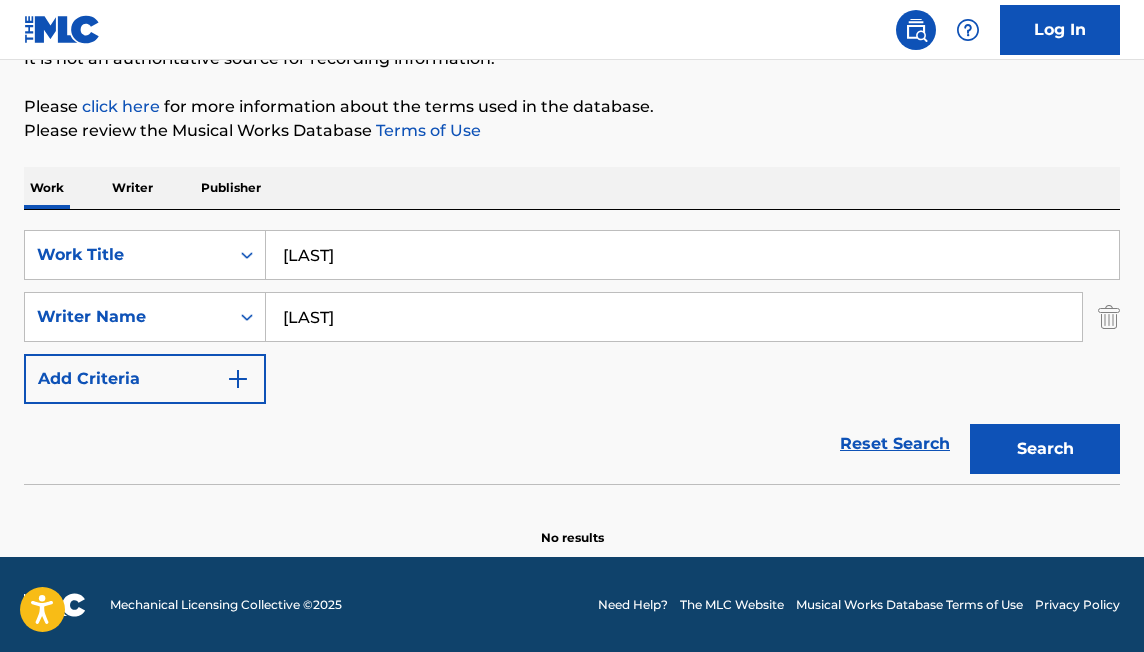 scroll, scrollTop: 216, scrollLeft: 0, axis: vertical 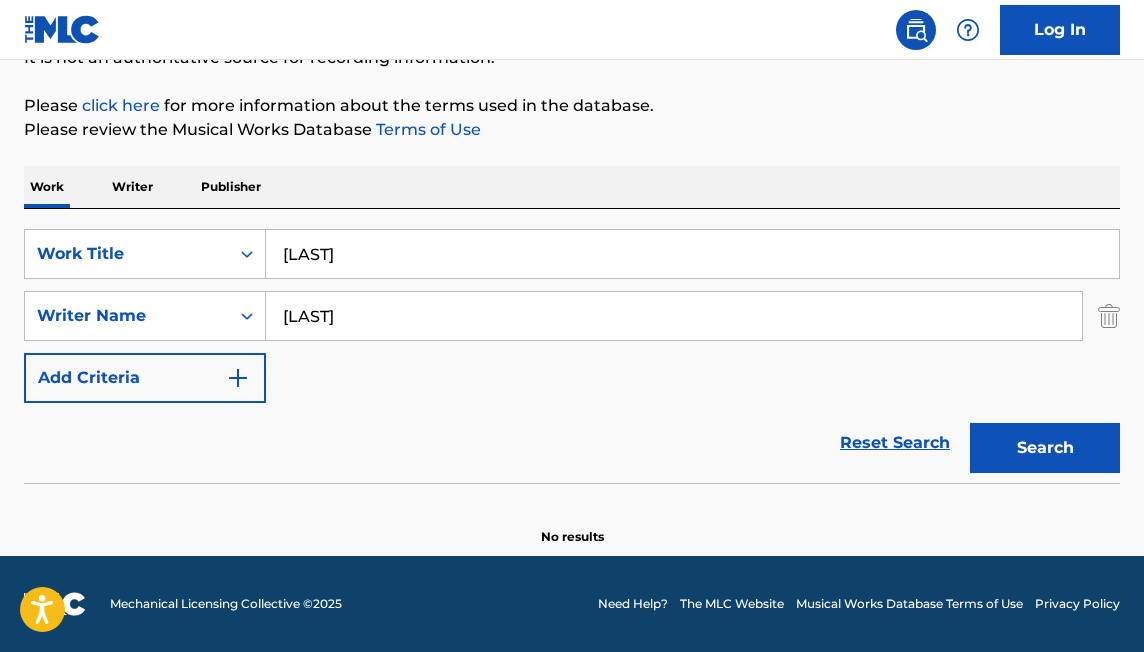 click on "Search" at bounding box center [1045, 448] 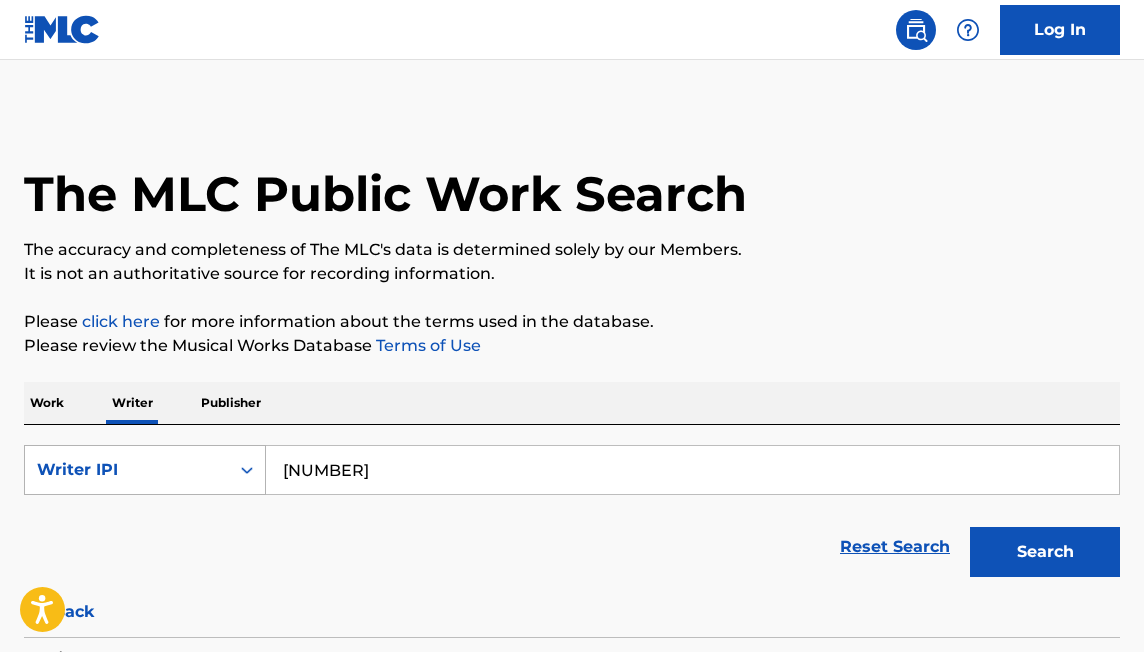 click on "Writer IPI" at bounding box center (127, 470) 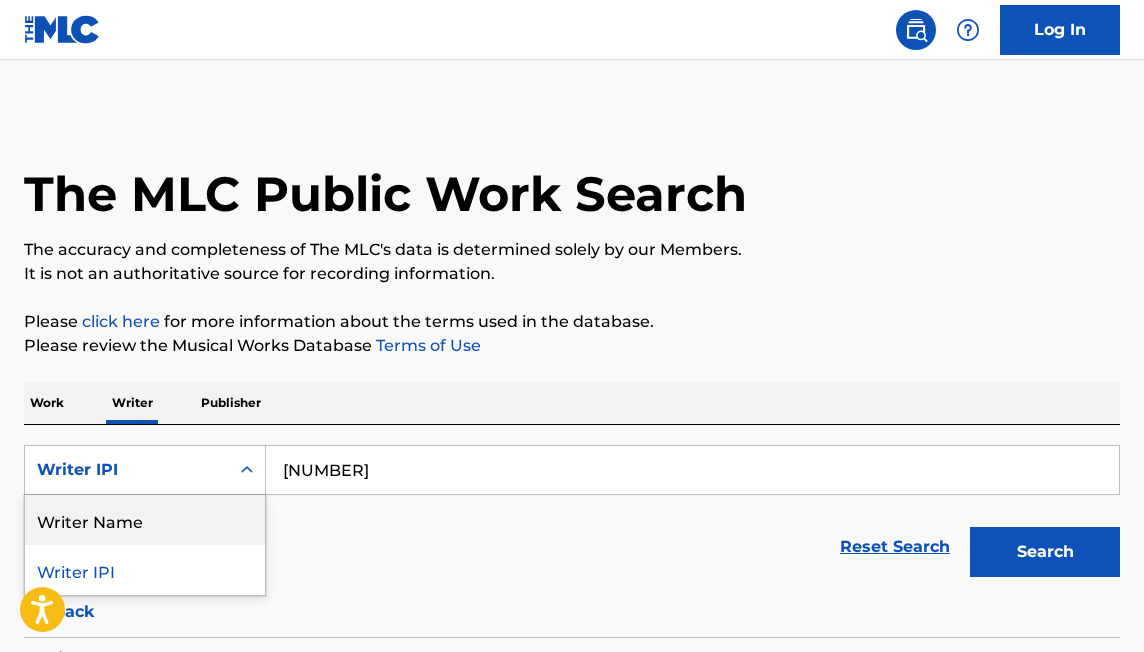 click on "Writer Name" at bounding box center [145, 520] 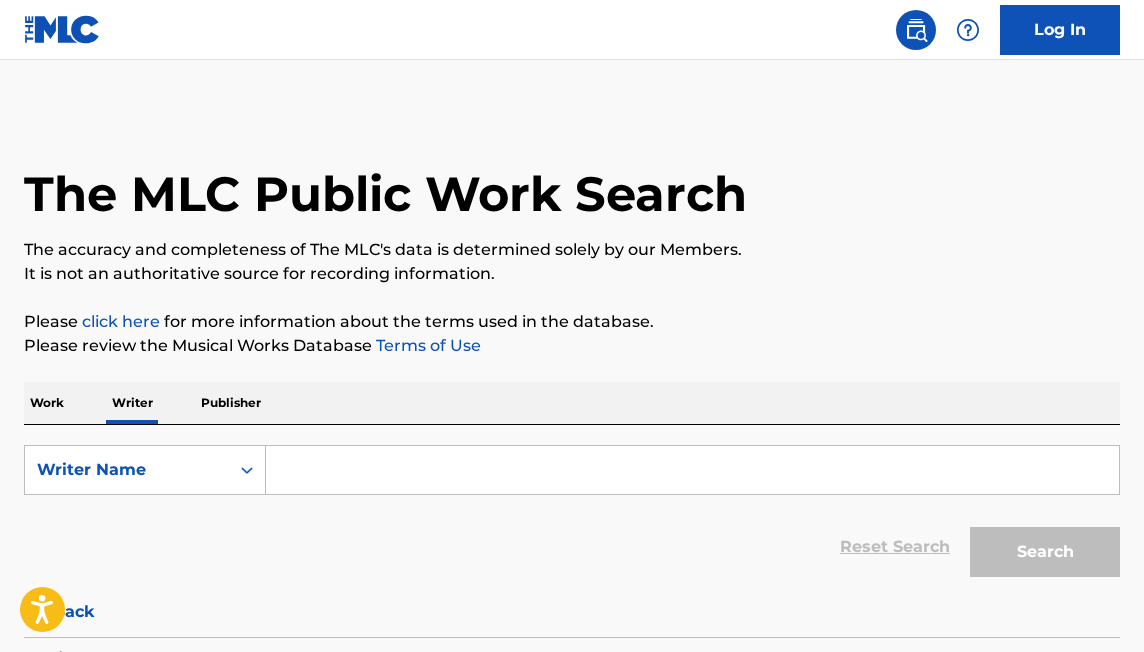 click at bounding box center (692, 470) 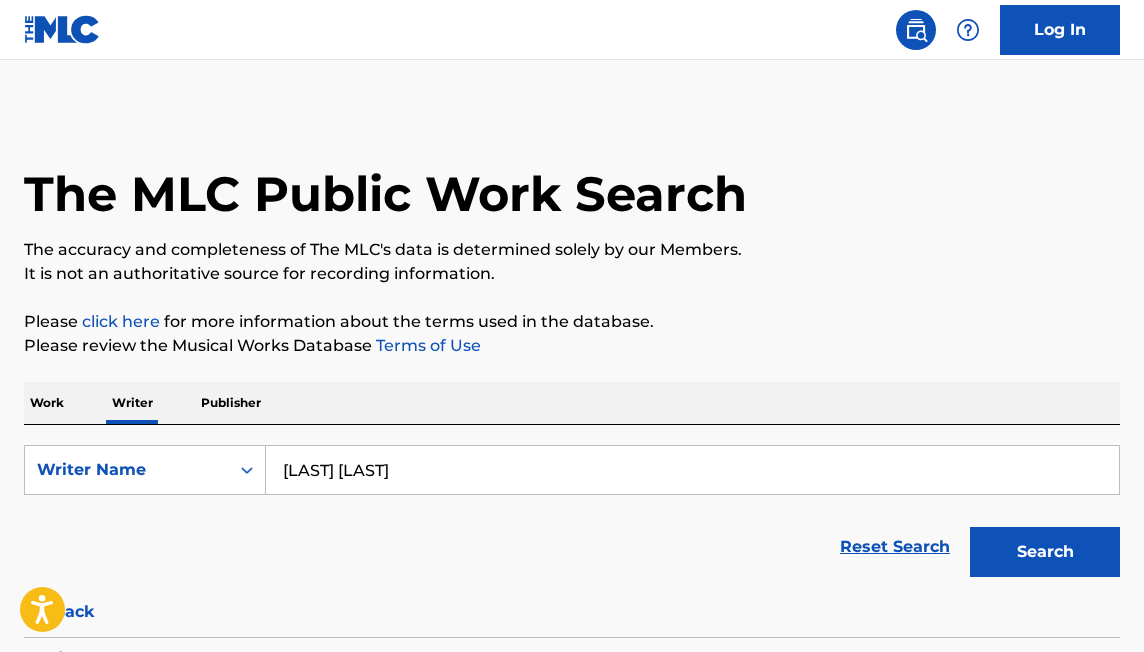 type on "[LAST] [LAST]" 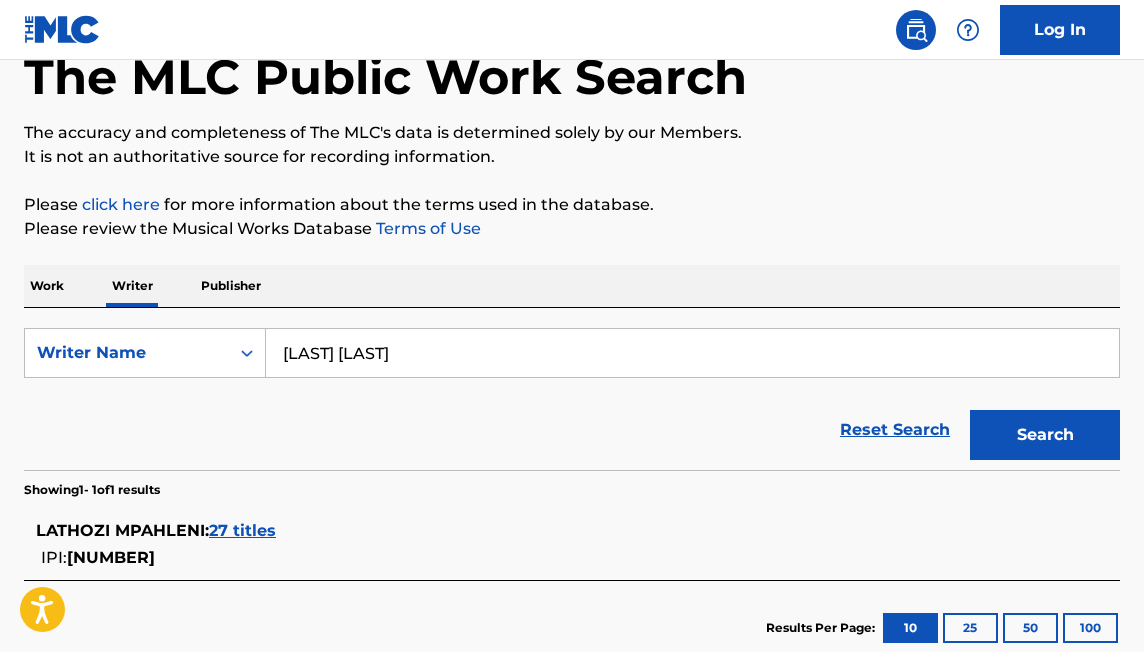 scroll, scrollTop: 246, scrollLeft: 0, axis: vertical 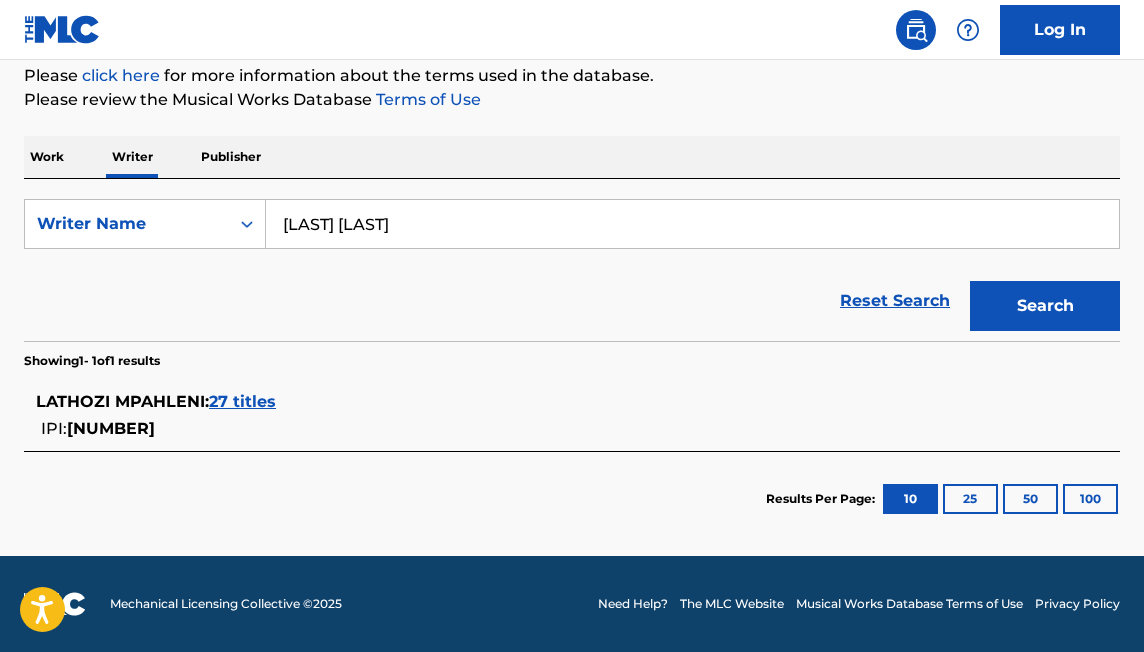 click on "27 titles" at bounding box center (242, 401) 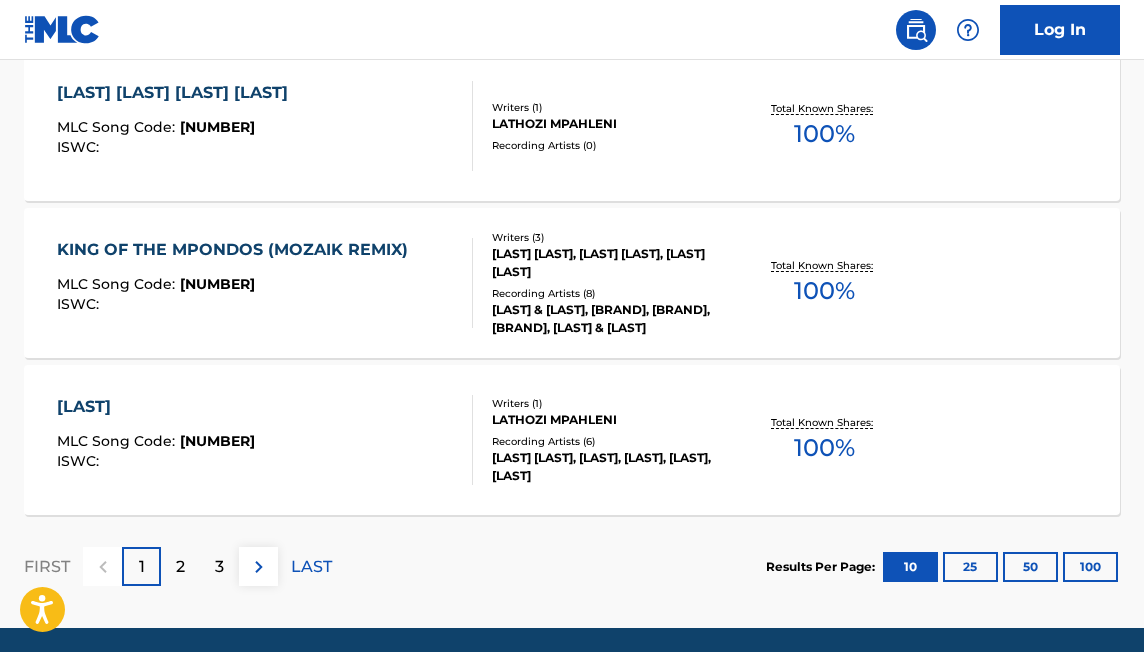 scroll, scrollTop: 1796, scrollLeft: 0, axis: vertical 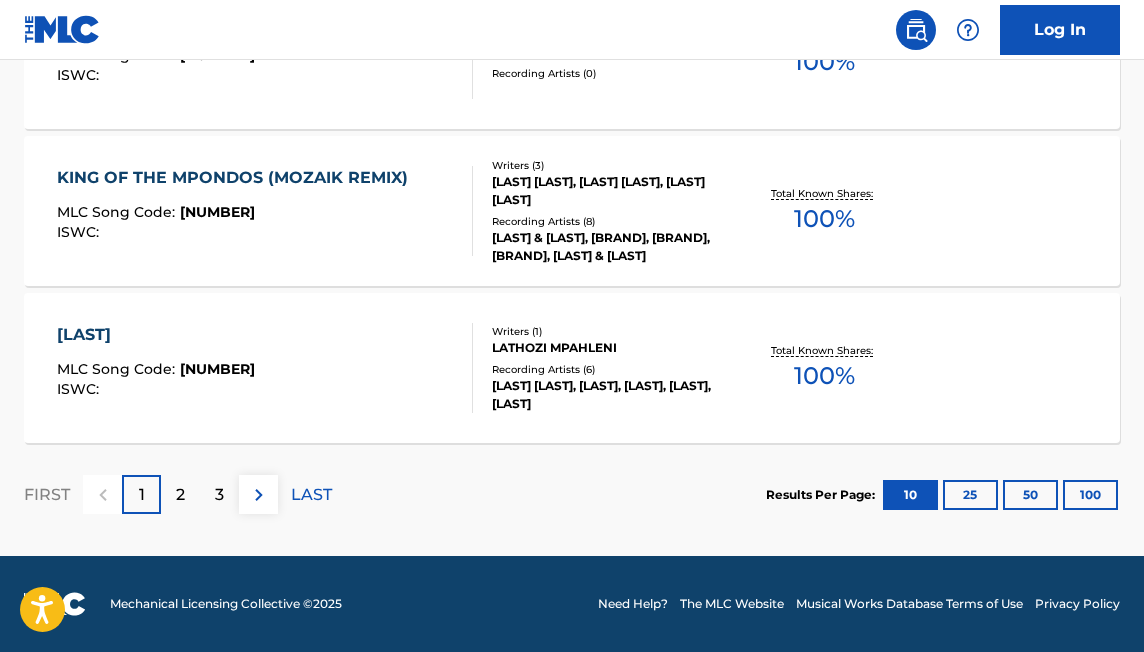 click on "50" at bounding box center (1030, 495) 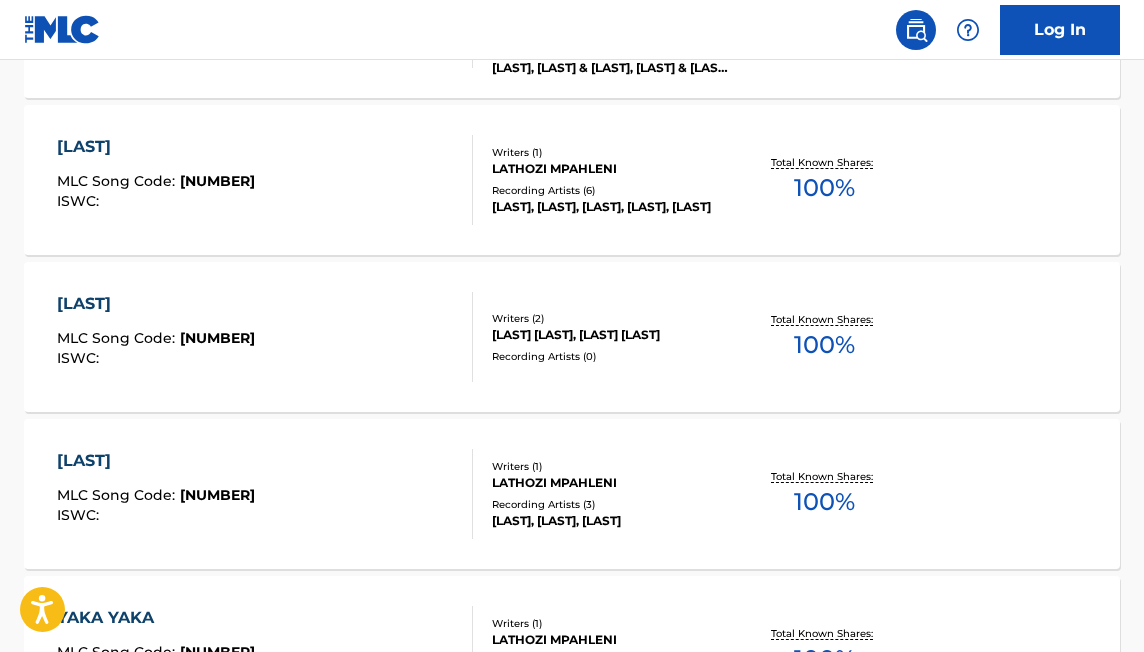 scroll, scrollTop: 2743, scrollLeft: 0, axis: vertical 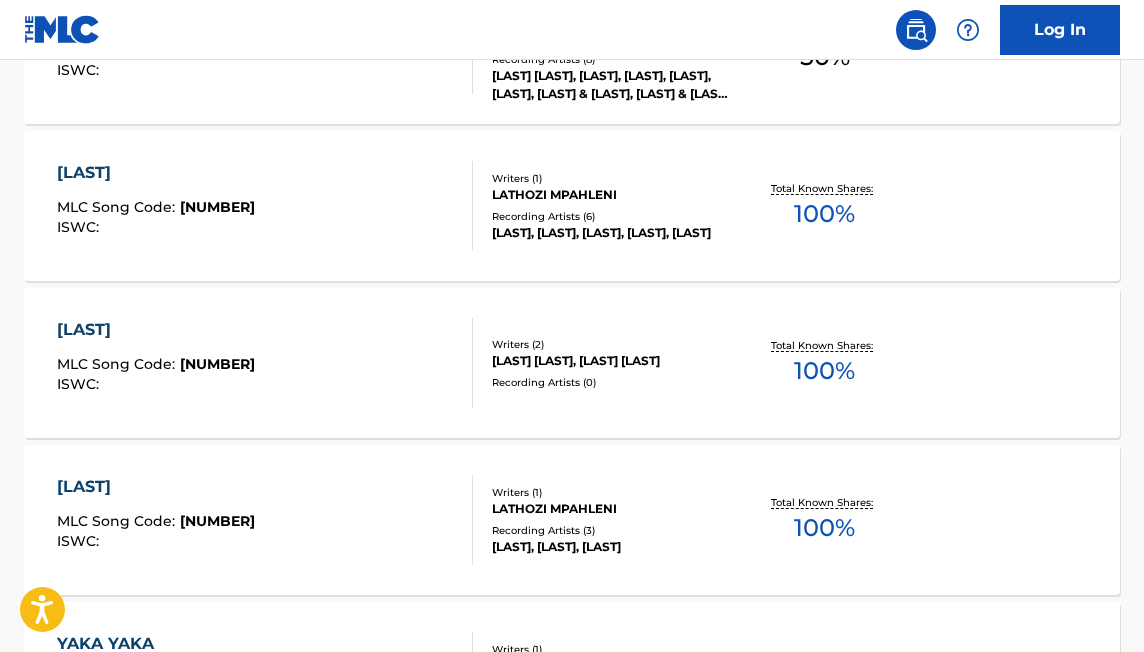 click on "[LAST], [LAST], [LAST], [LAST], [LAST]" at bounding box center [612, 233] 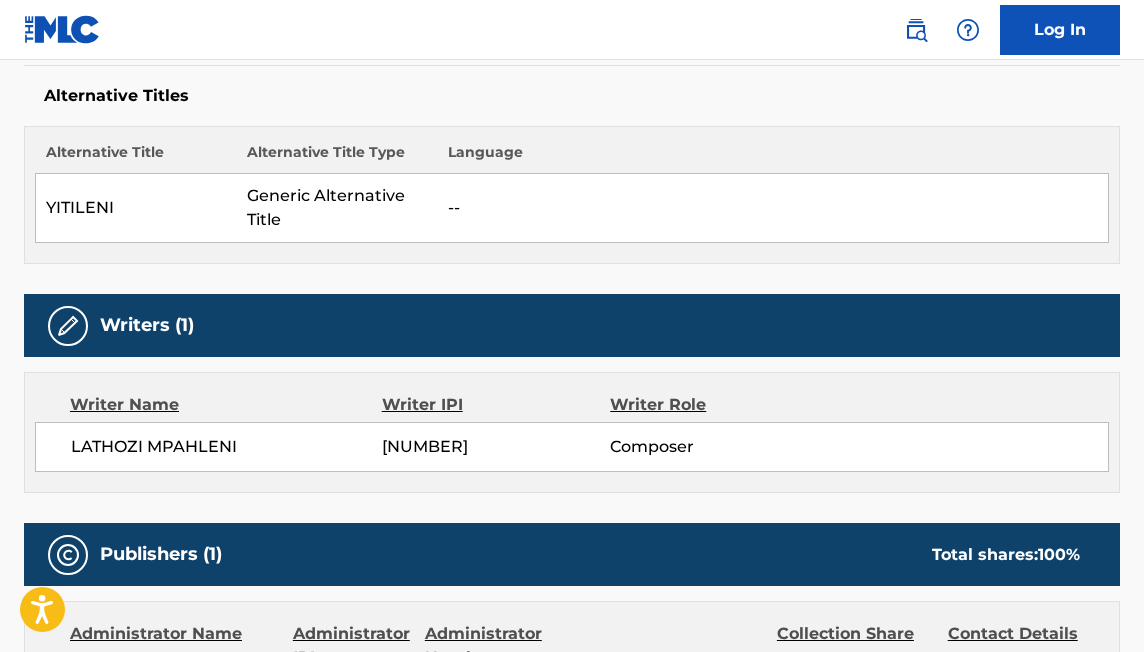 scroll, scrollTop: 0, scrollLeft: 0, axis: both 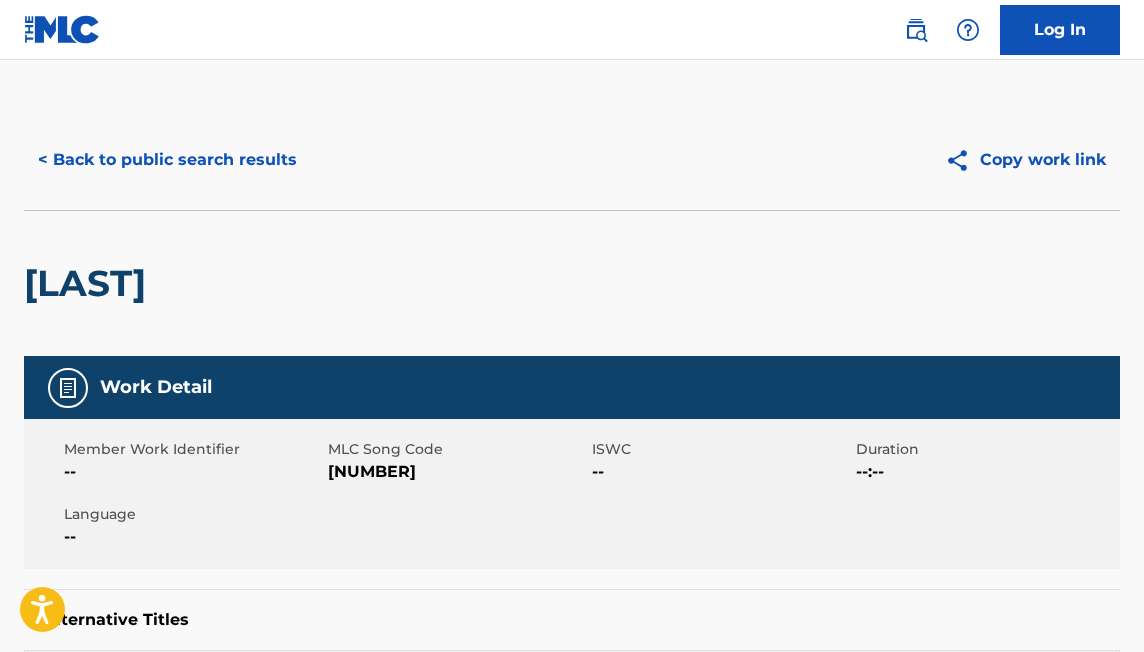 click on "< Back to public search results" at bounding box center [167, 160] 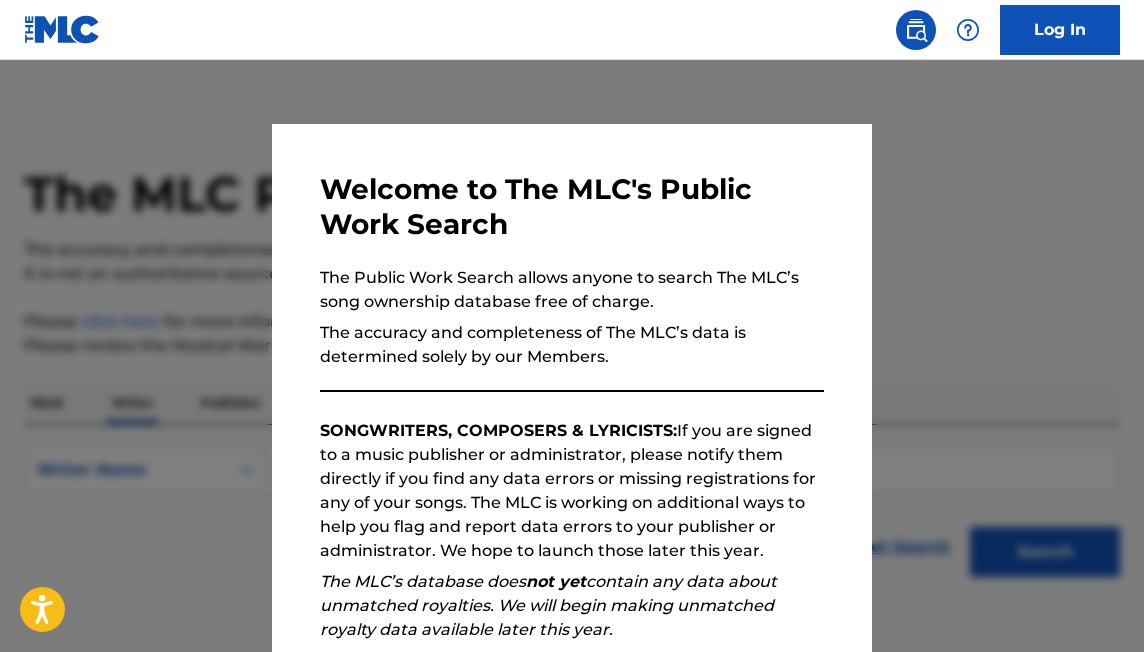 scroll, scrollTop: 102, scrollLeft: 0, axis: vertical 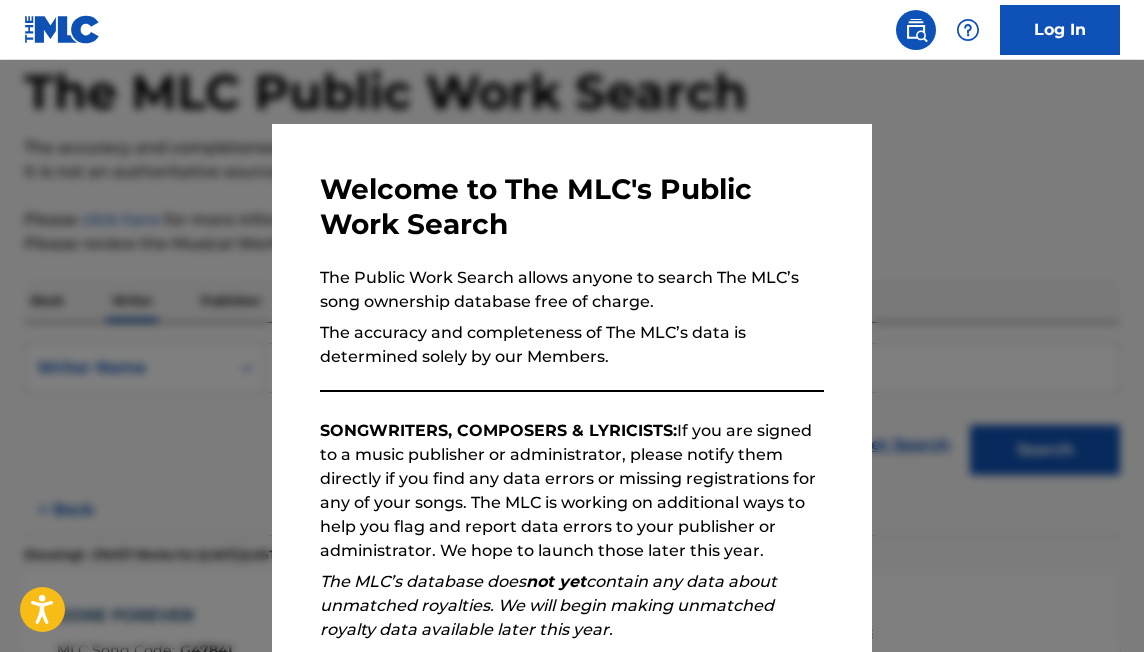 click at bounding box center [572, 386] 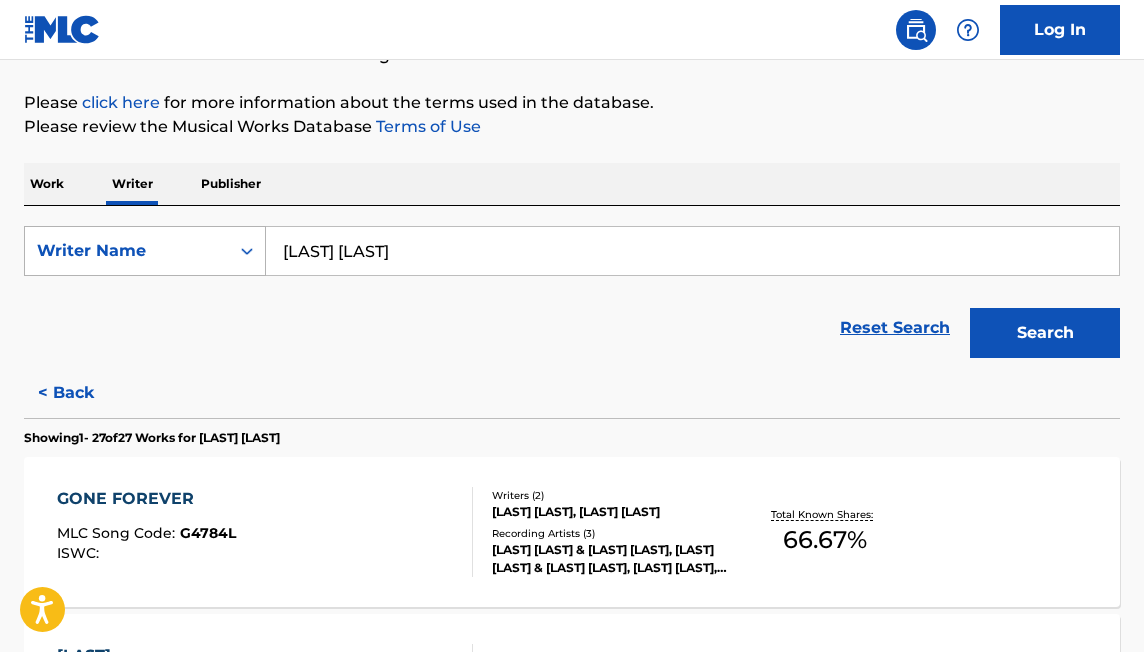 scroll, scrollTop: 220, scrollLeft: 0, axis: vertical 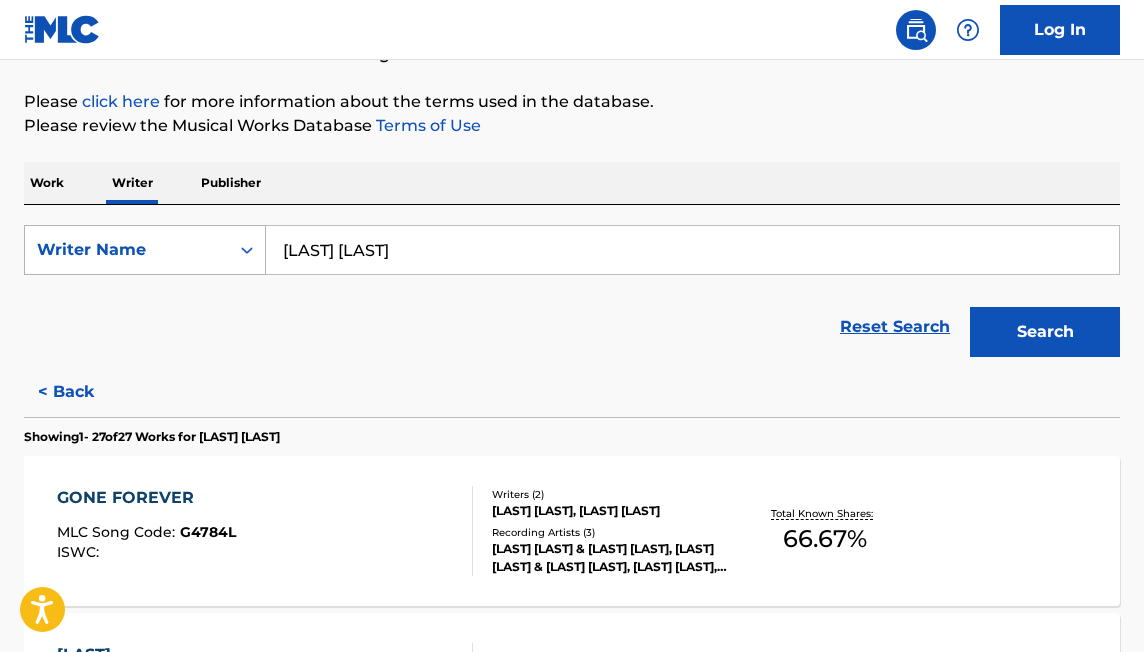 click on "Writer Name" at bounding box center (127, 250) 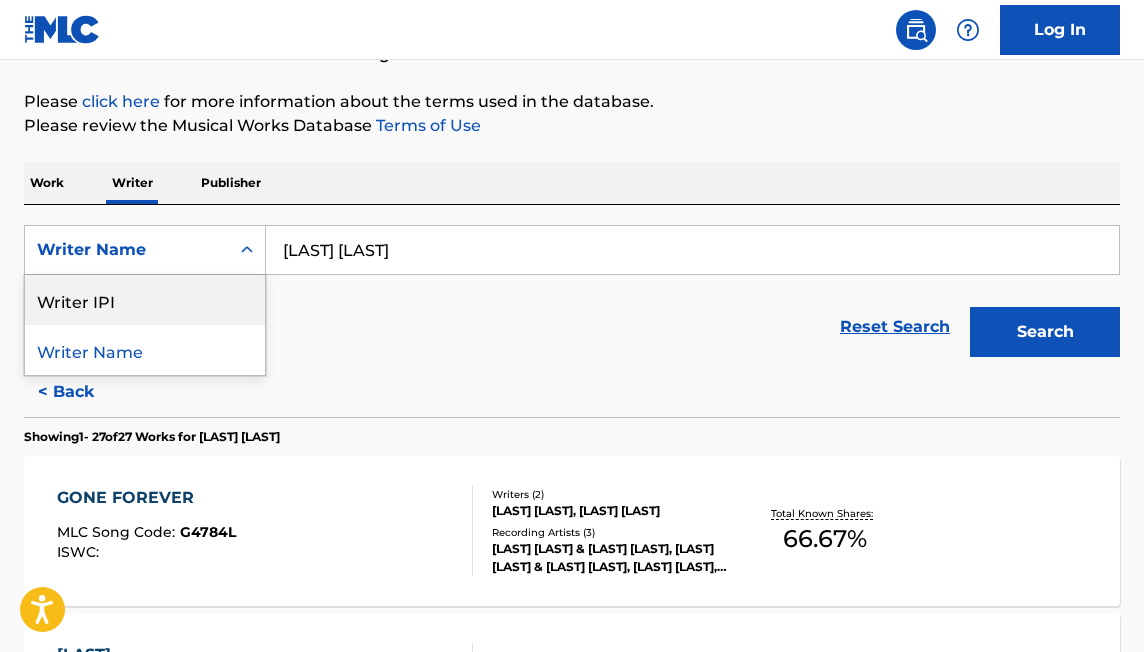 click on "Writer IPI" at bounding box center [145, 300] 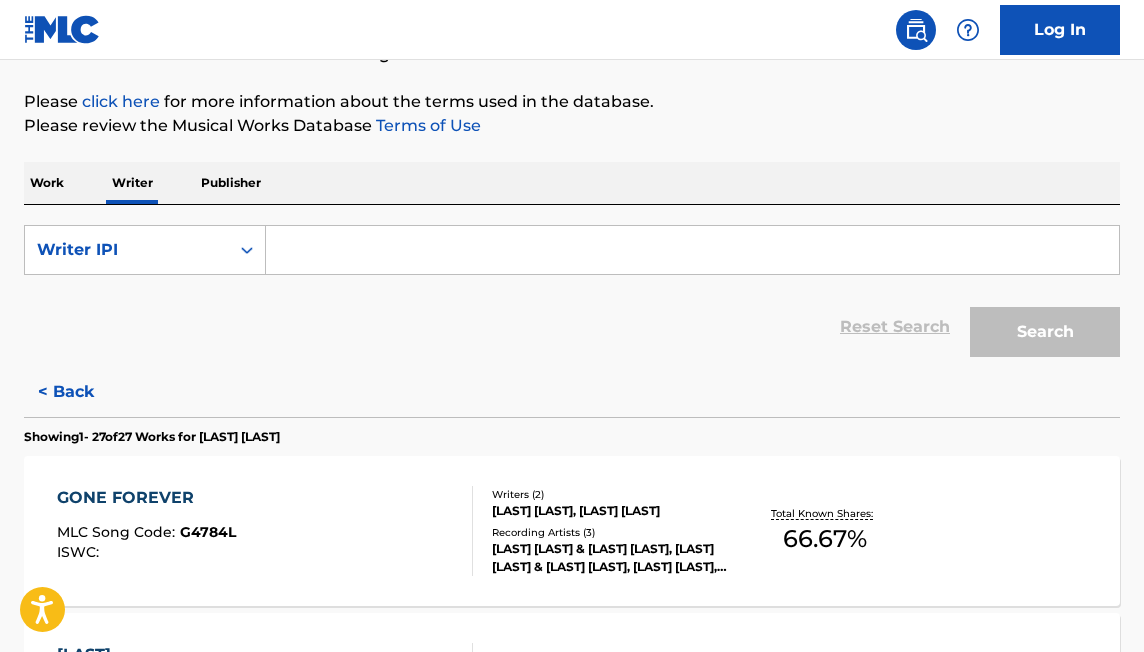 click at bounding box center [692, 250] 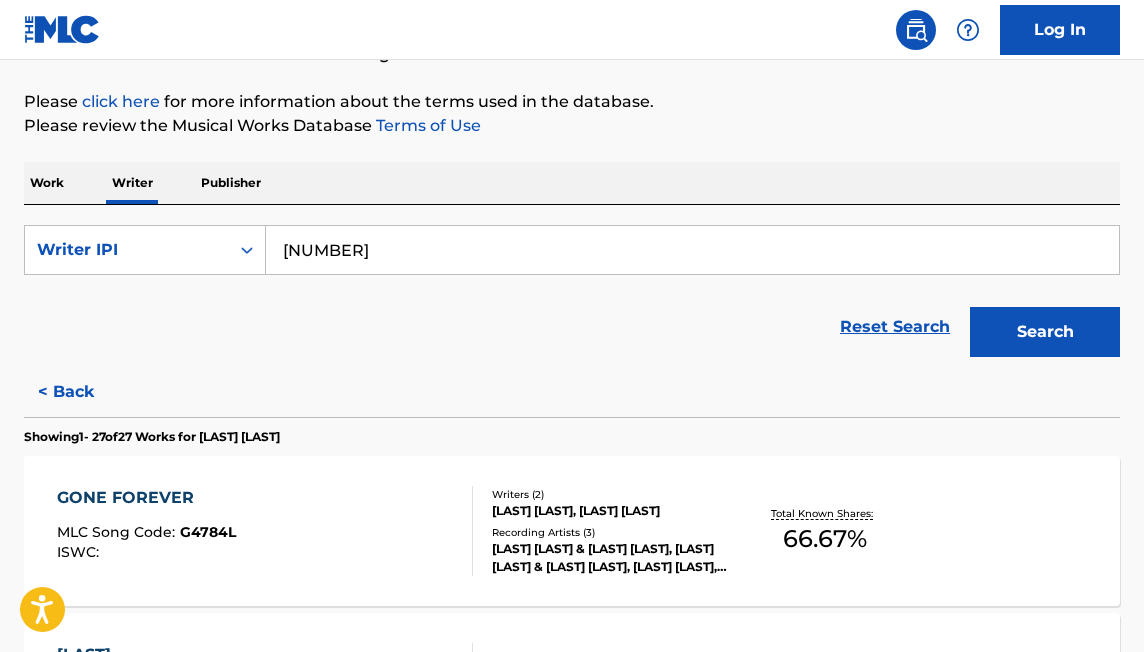 click on "Search" at bounding box center (1045, 332) 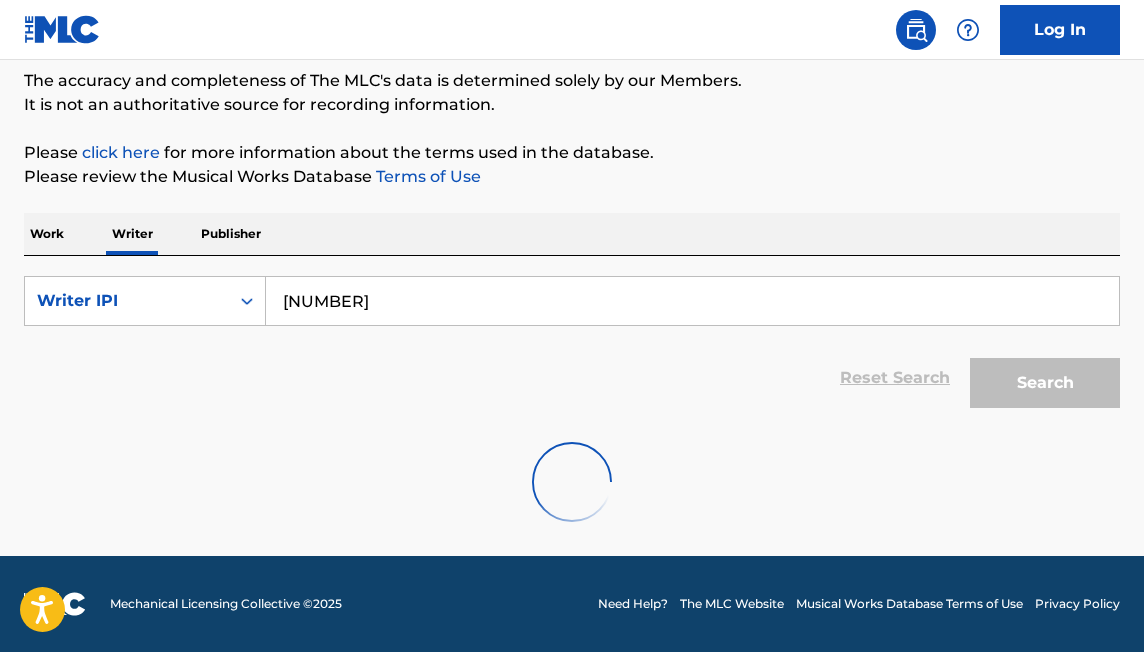 scroll, scrollTop: 41, scrollLeft: 0, axis: vertical 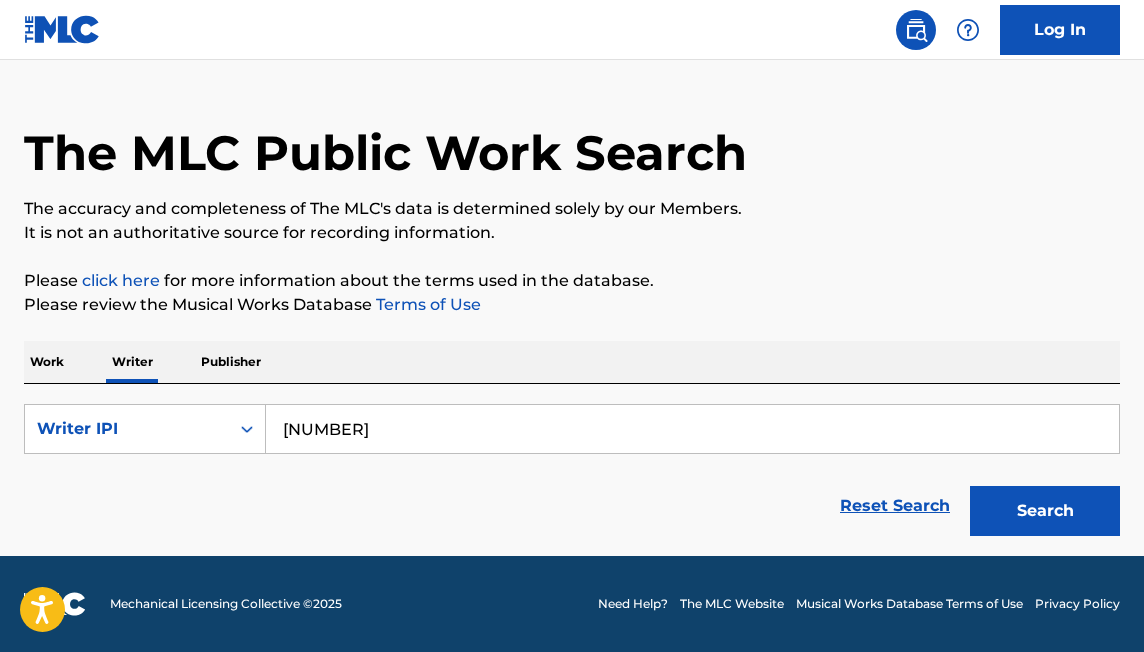 click on "Search" at bounding box center [1045, 511] 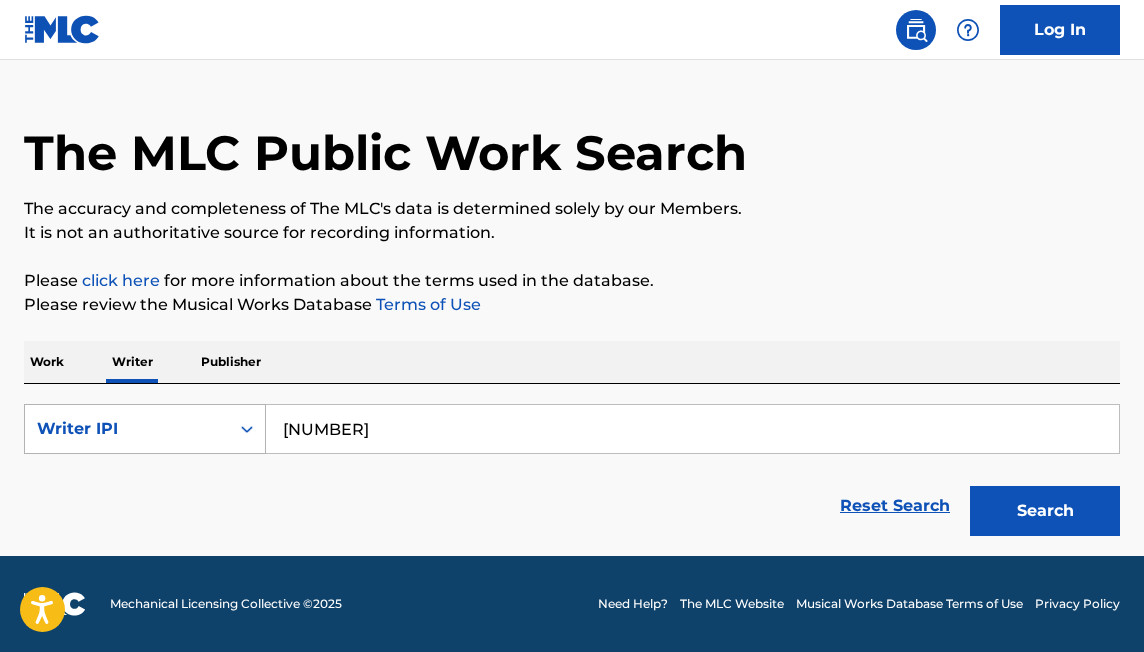 drag, startPoint x: 418, startPoint y: 433, endPoint x: 257, endPoint y: 435, distance: 161.01242 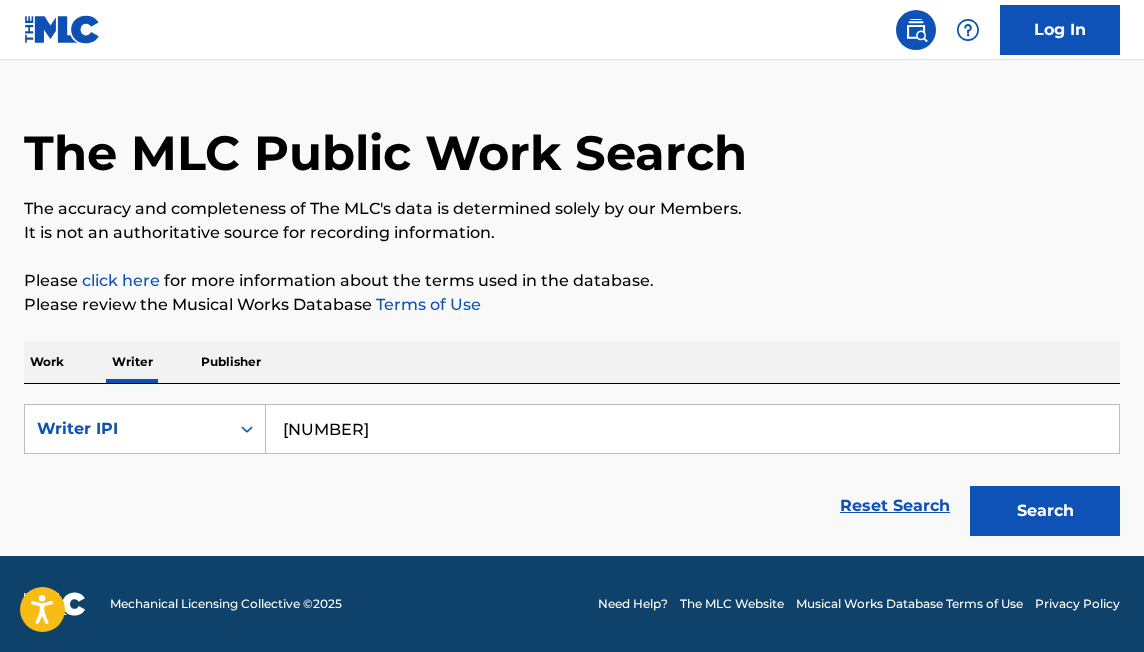click on "Search" at bounding box center [1045, 511] 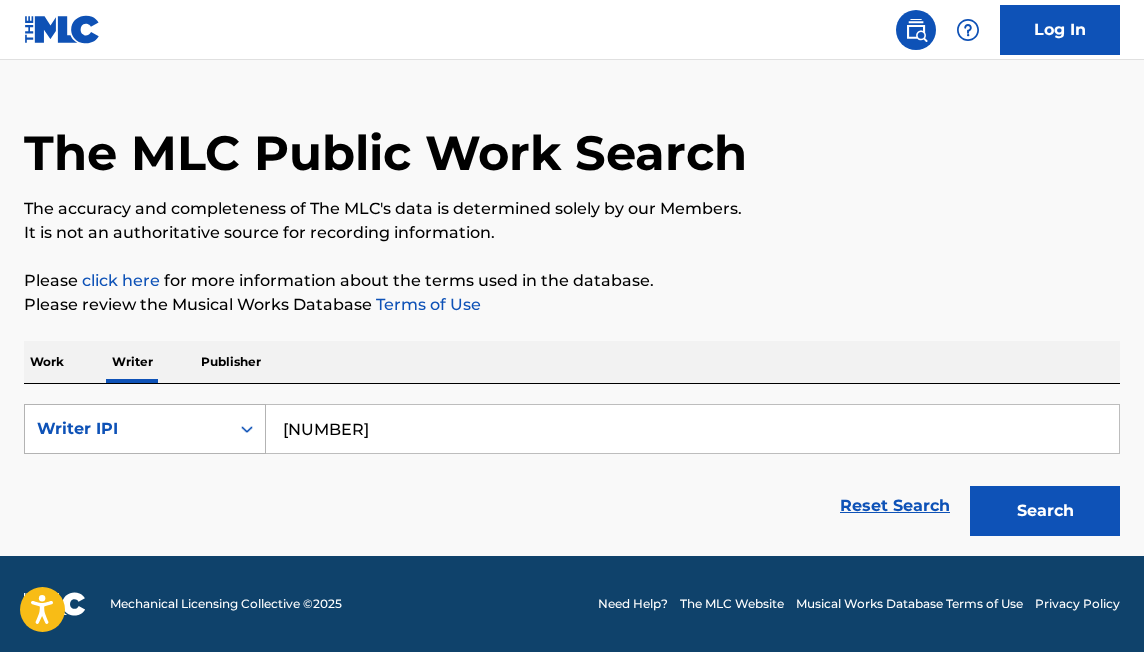 drag, startPoint x: 422, startPoint y: 434, endPoint x: 261, endPoint y: 432, distance: 161.01242 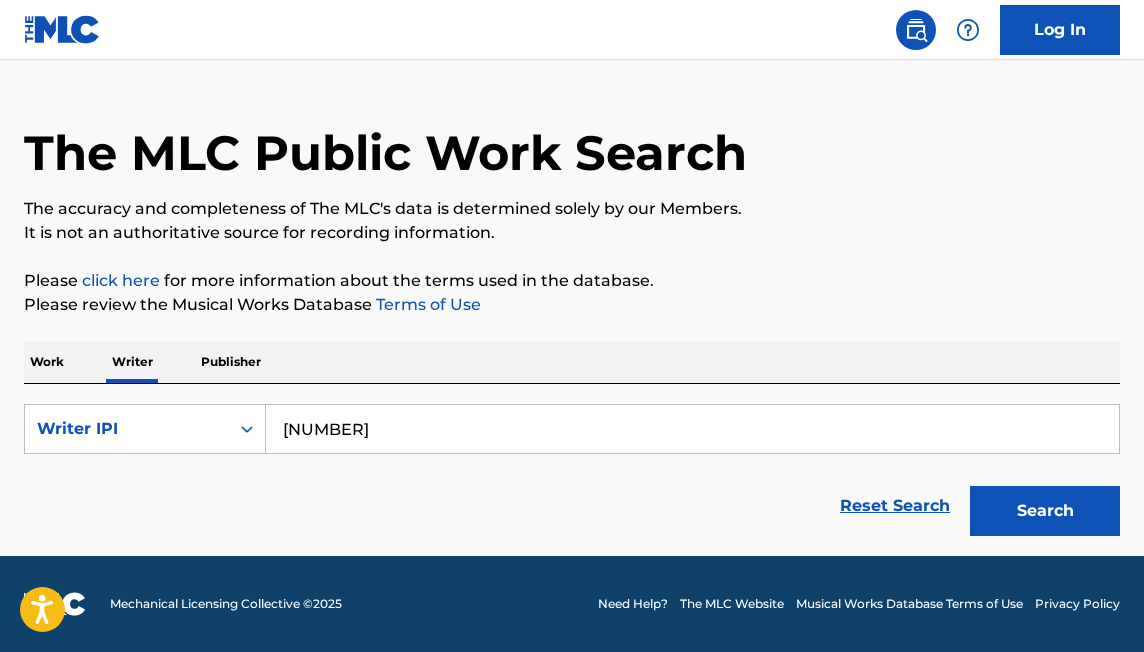 paste on "[NUMBER]" 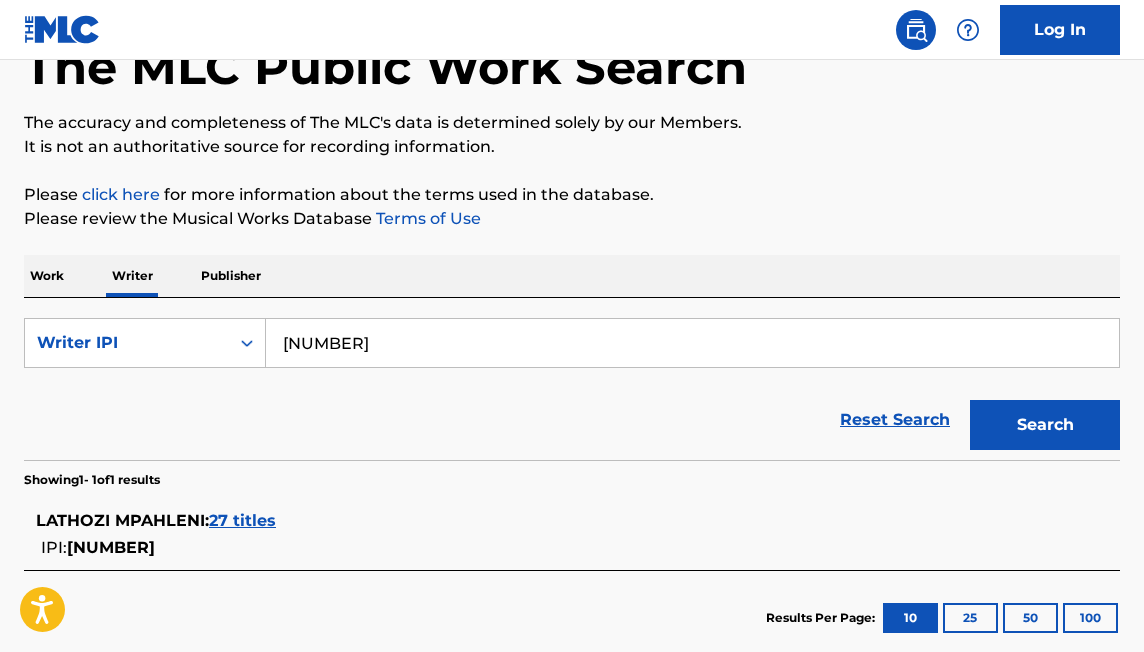 scroll, scrollTop: 246, scrollLeft: 0, axis: vertical 